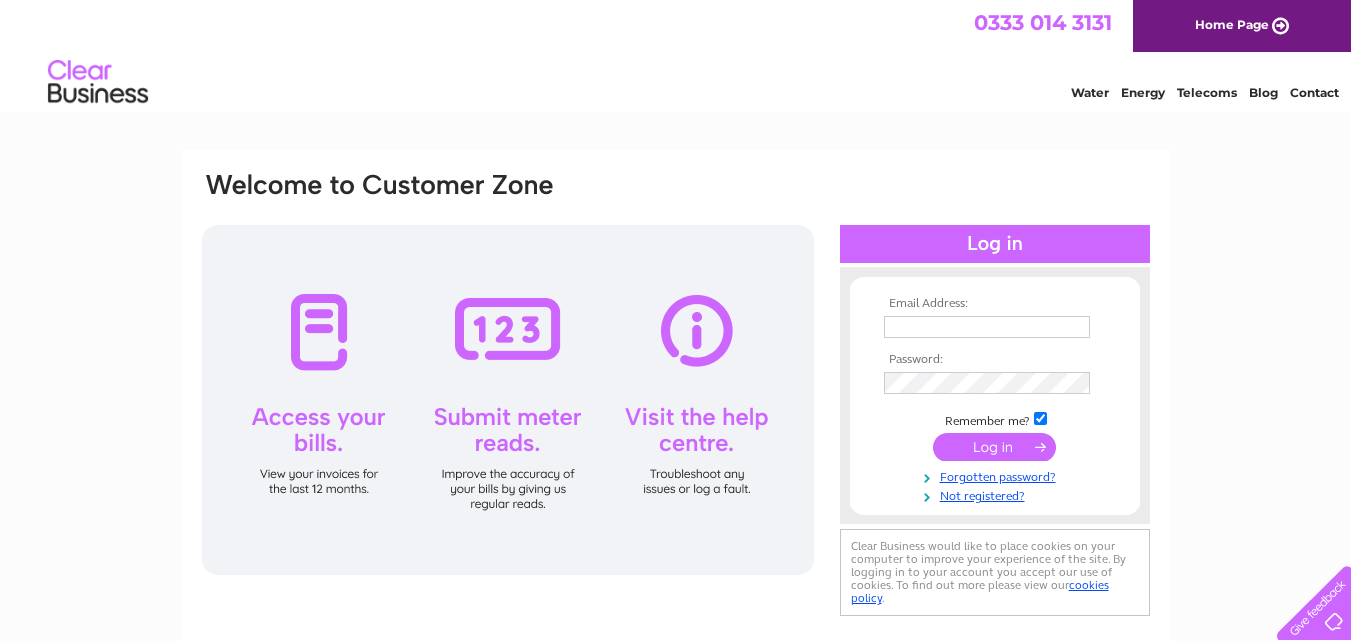 scroll, scrollTop: 0, scrollLeft: 0, axis: both 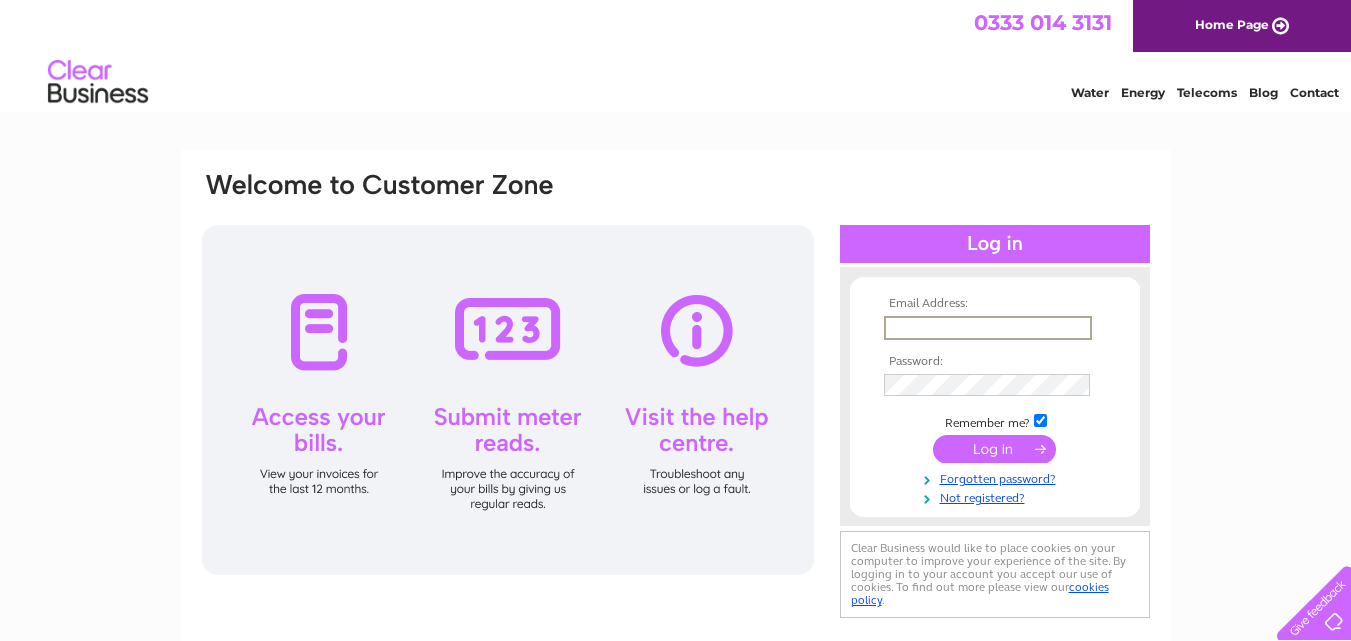 type on "[EMAIL_ADDRESS][DOMAIN_NAME]" 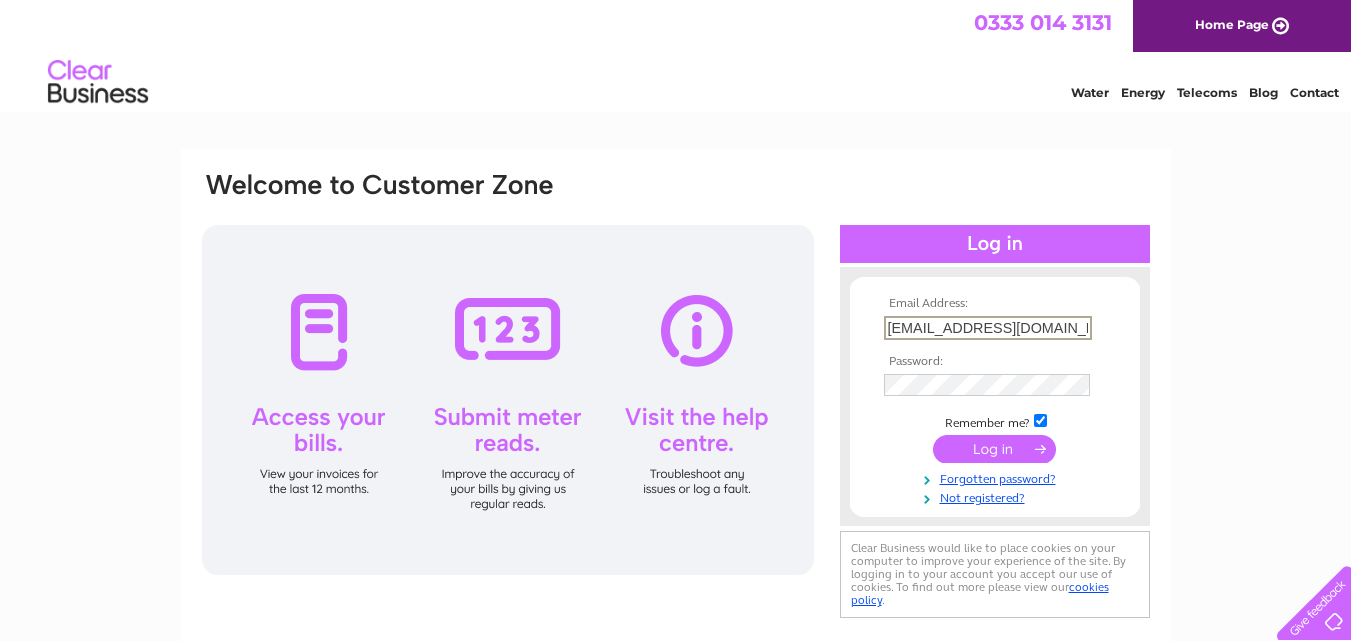 click at bounding box center (995, 385) 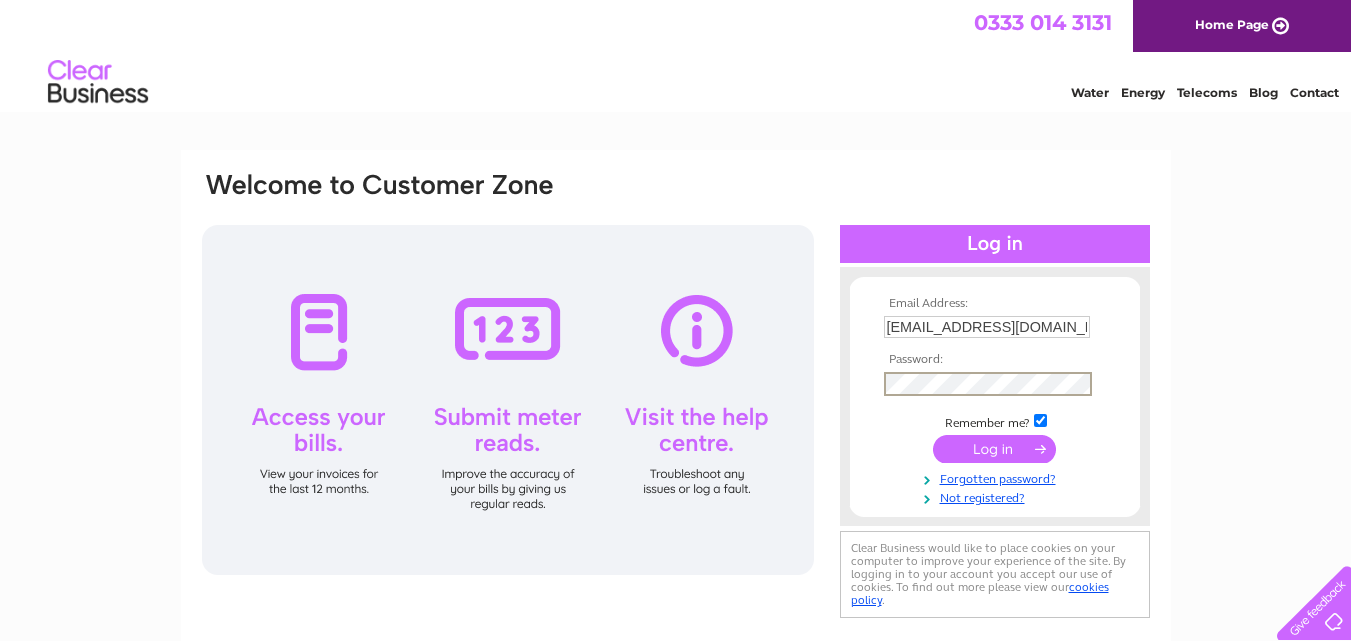 click at bounding box center [994, 449] 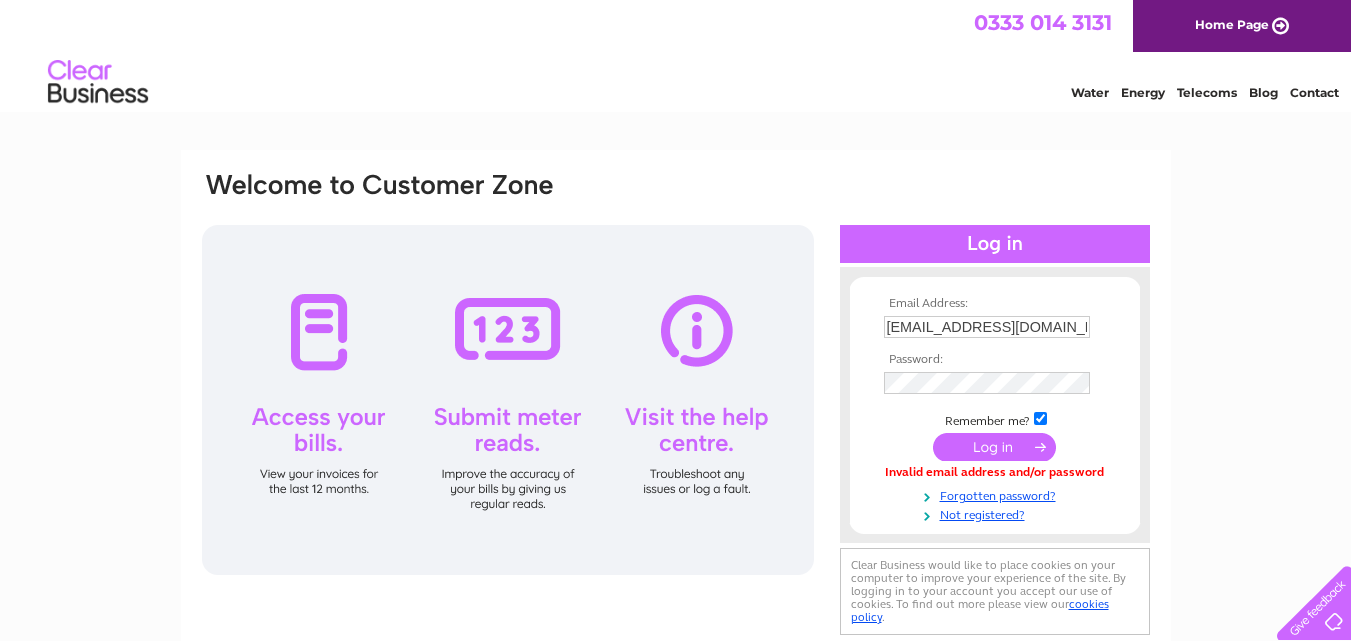 scroll, scrollTop: 0, scrollLeft: 0, axis: both 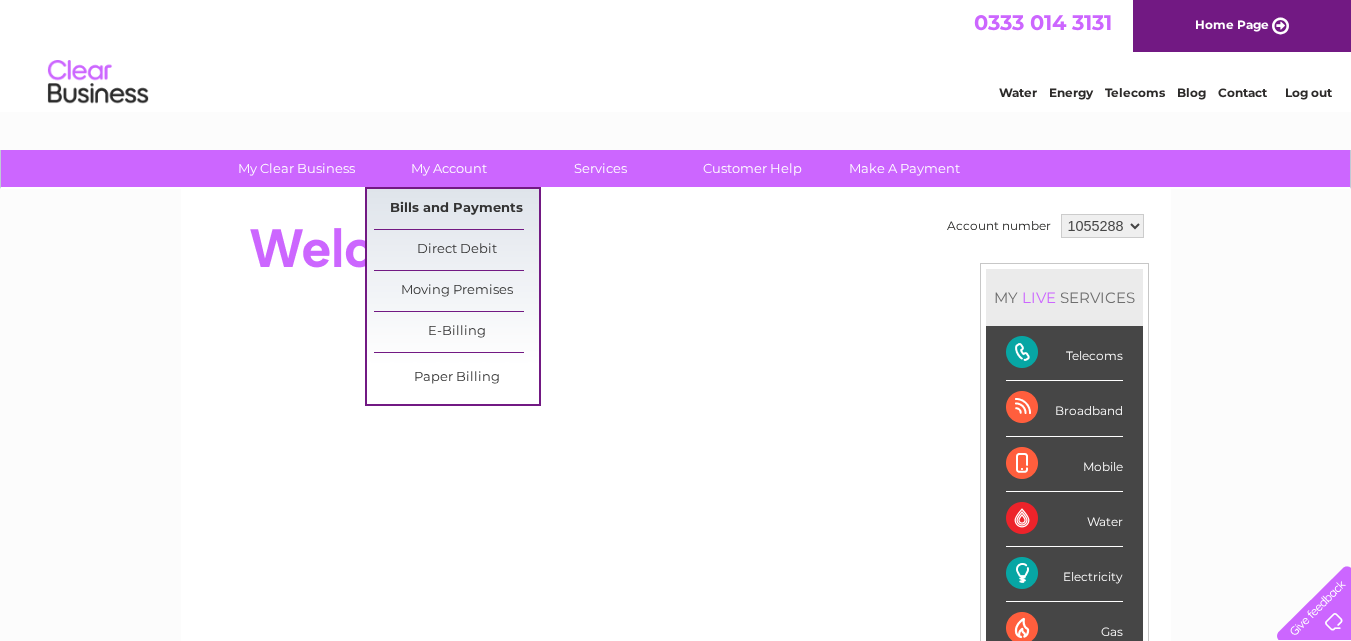 click on "Bills and Payments" at bounding box center [456, 209] 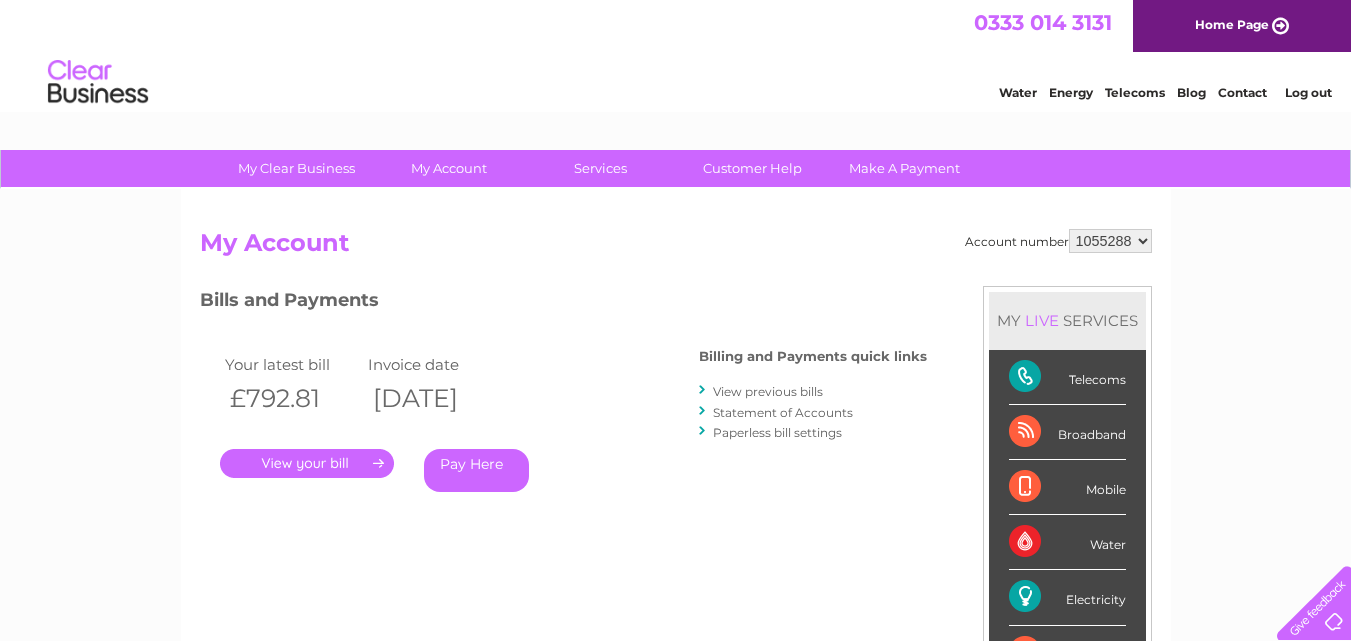 scroll, scrollTop: 0, scrollLeft: 0, axis: both 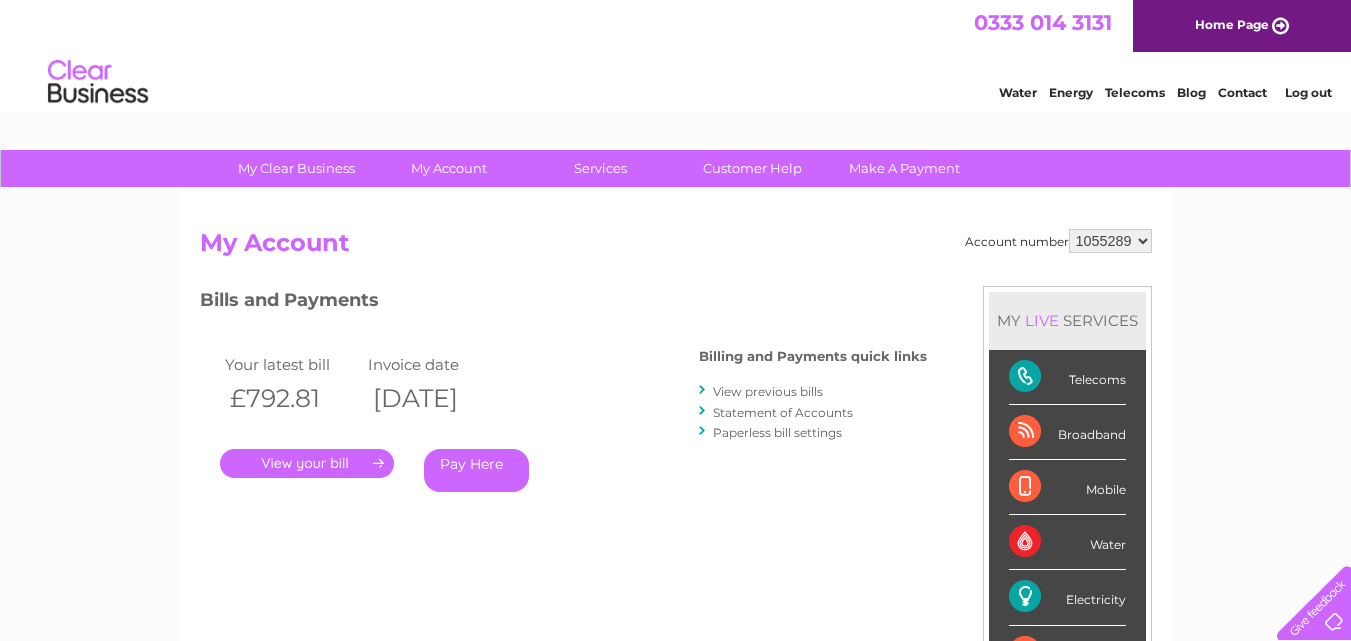 click on "1055288
1055289" at bounding box center [1110, 241] 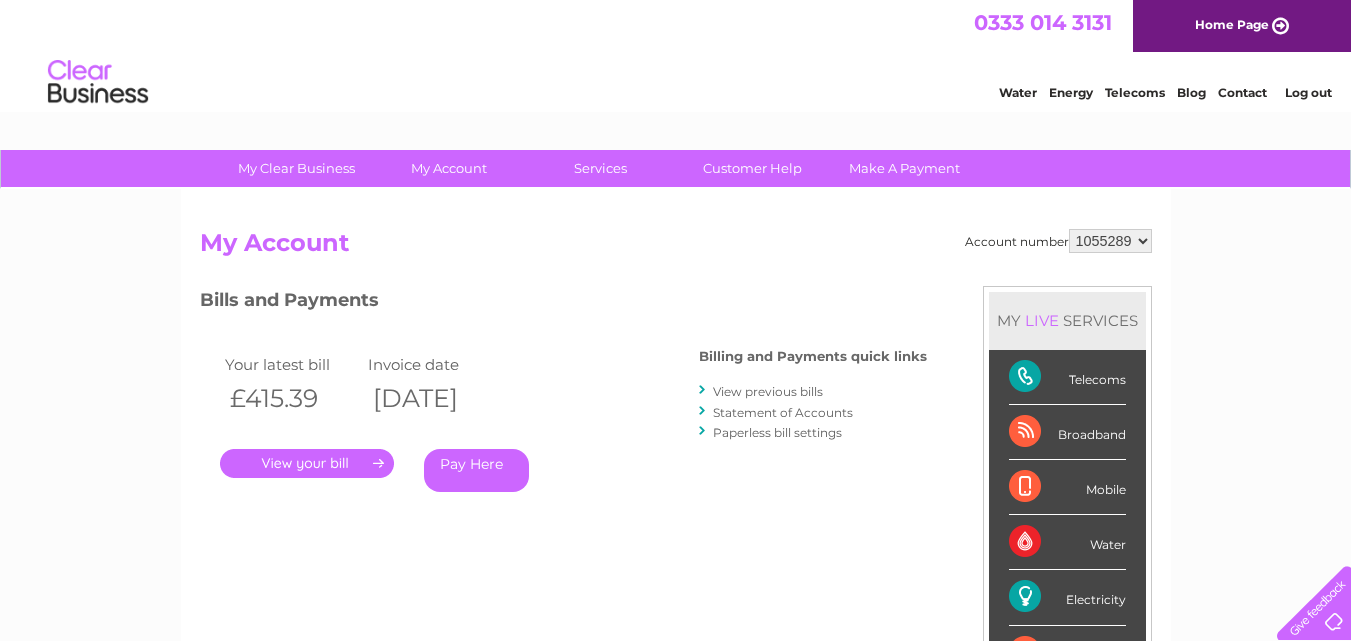 scroll, scrollTop: 0, scrollLeft: 0, axis: both 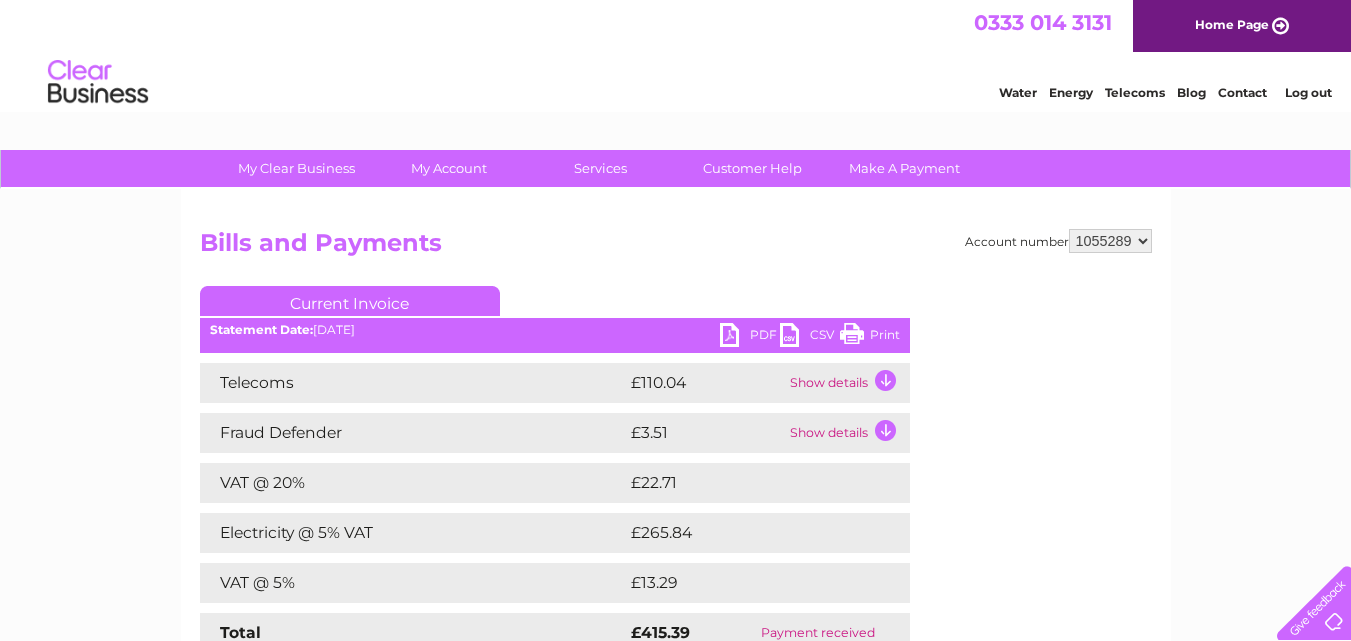 click on "PDF" at bounding box center (750, 337) 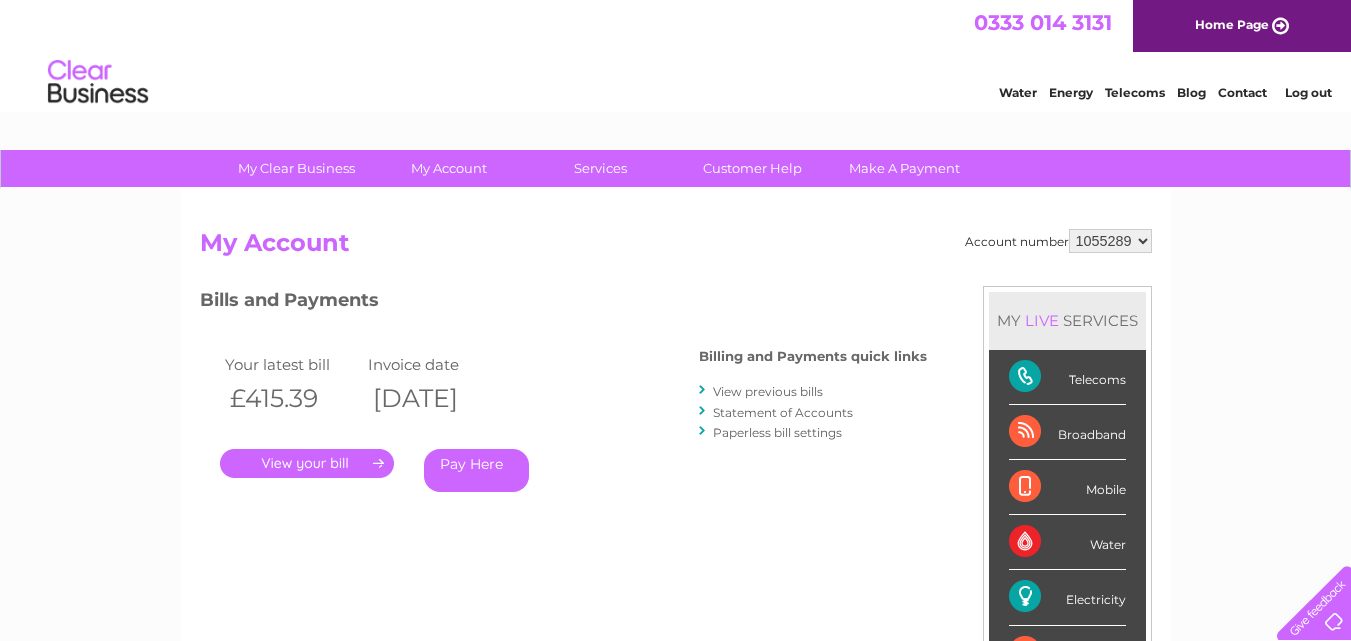 scroll, scrollTop: 0, scrollLeft: 0, axis: both 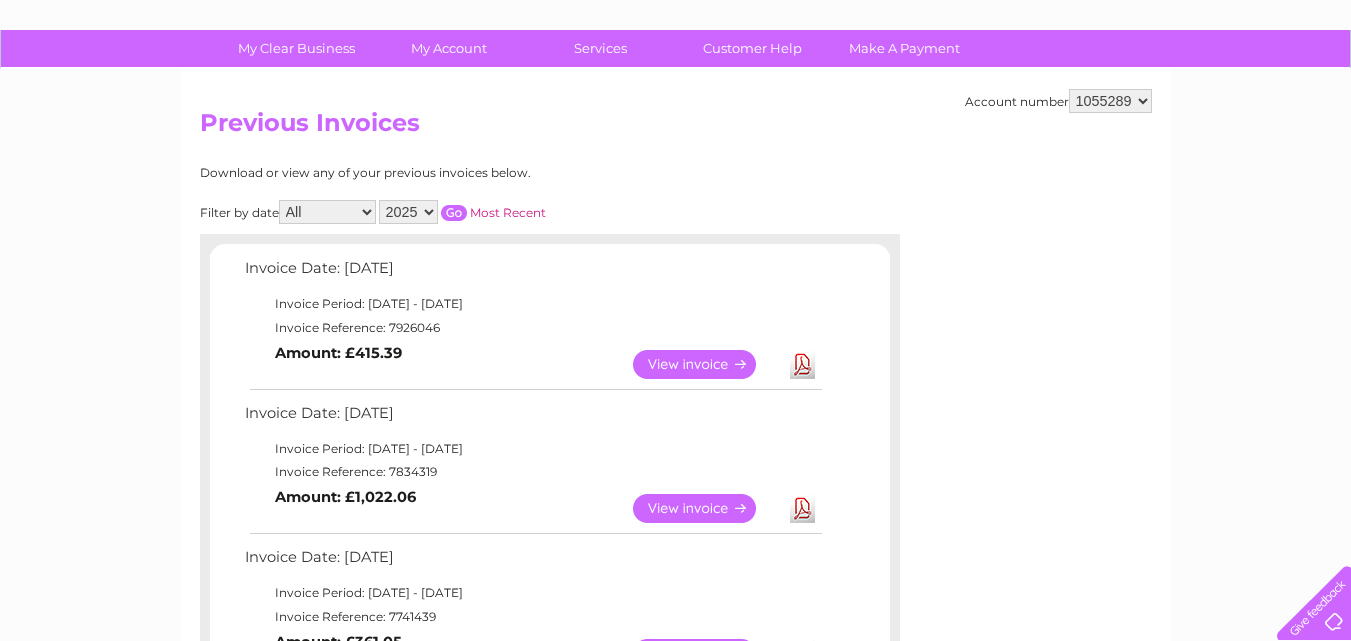 click on "Download" at bounding box center [802, 508] 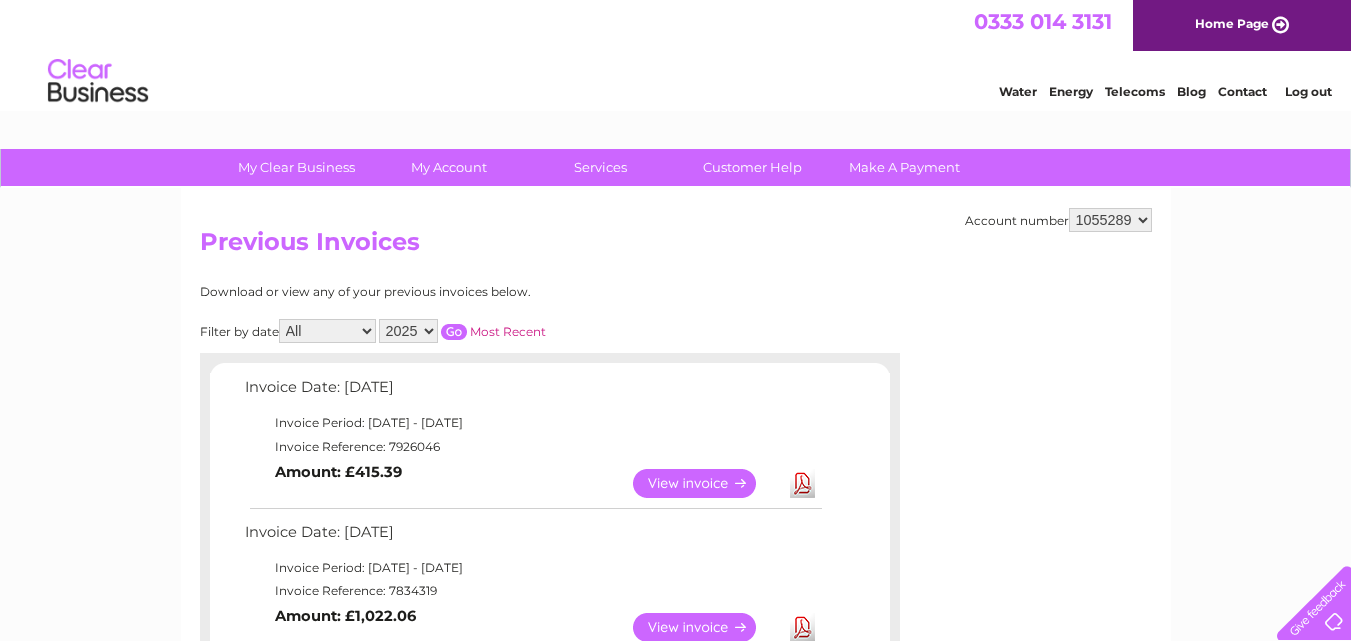 scroll, scrollTop: 0, scrollLeft: 0, axis: both 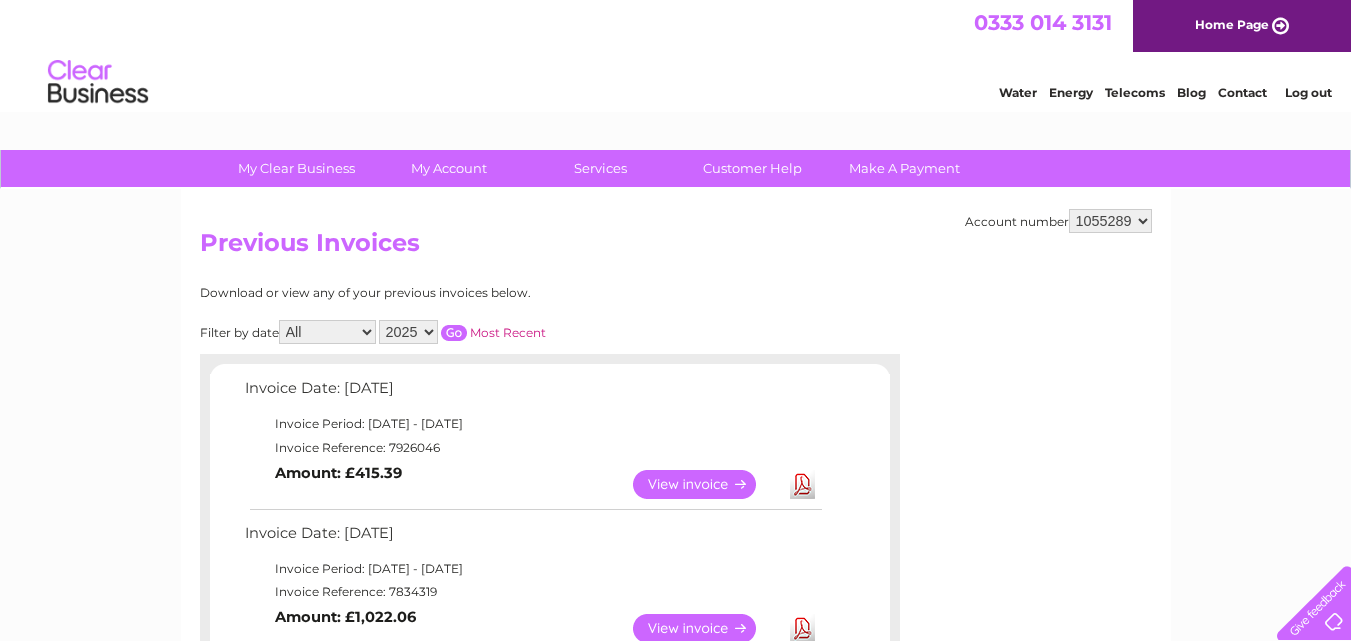 click on "Log out" at bounding box center (1308, 92) 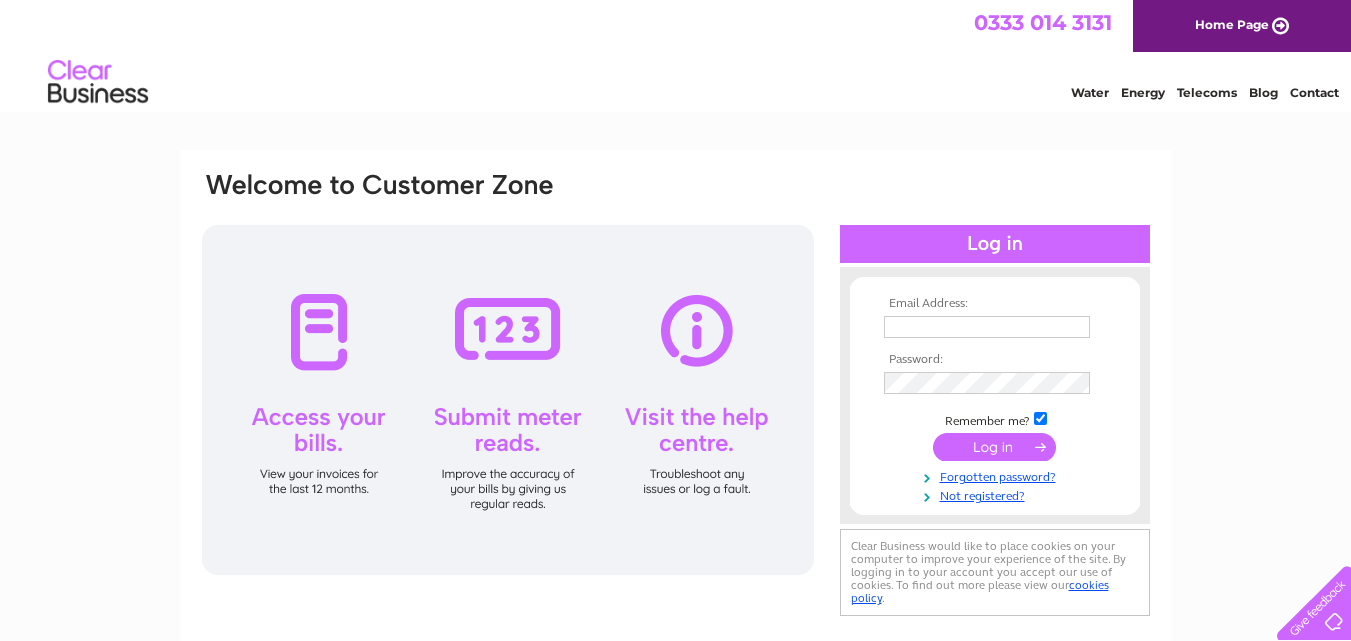 scroll, scrollTop: 0, scrollLeft: 0, axis: both 